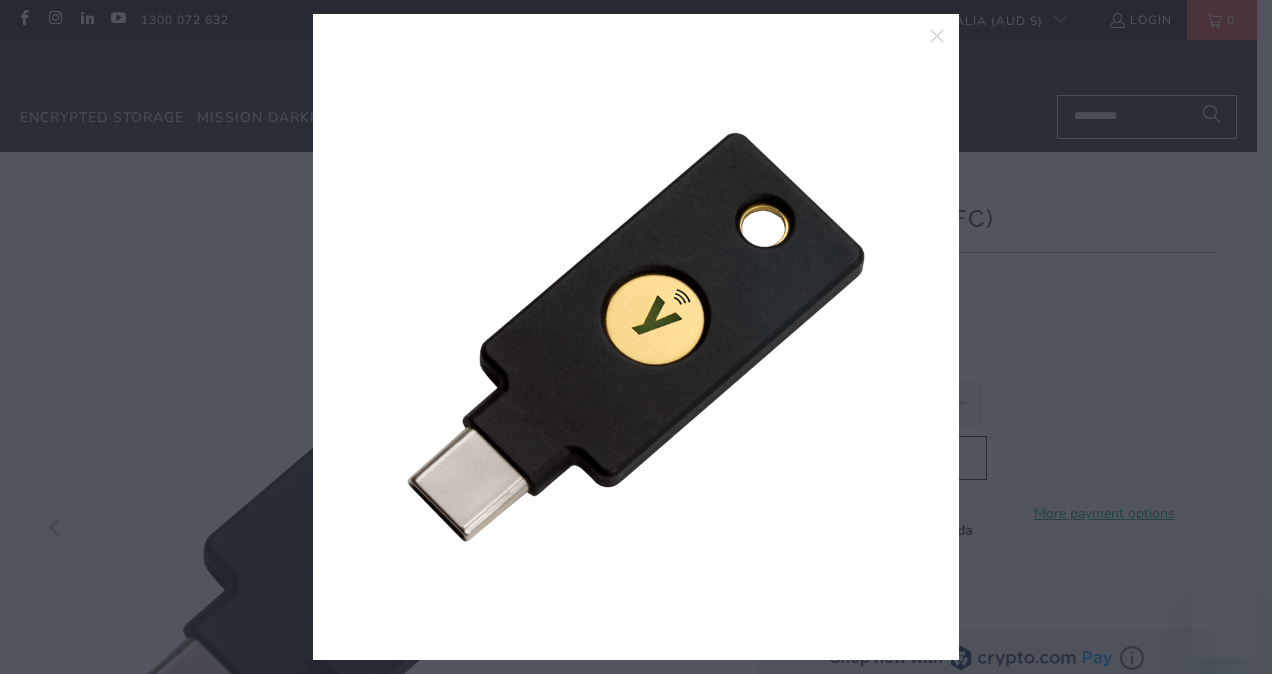 scroll, scrollTop: 0, scrollLeft: 0, axis: both 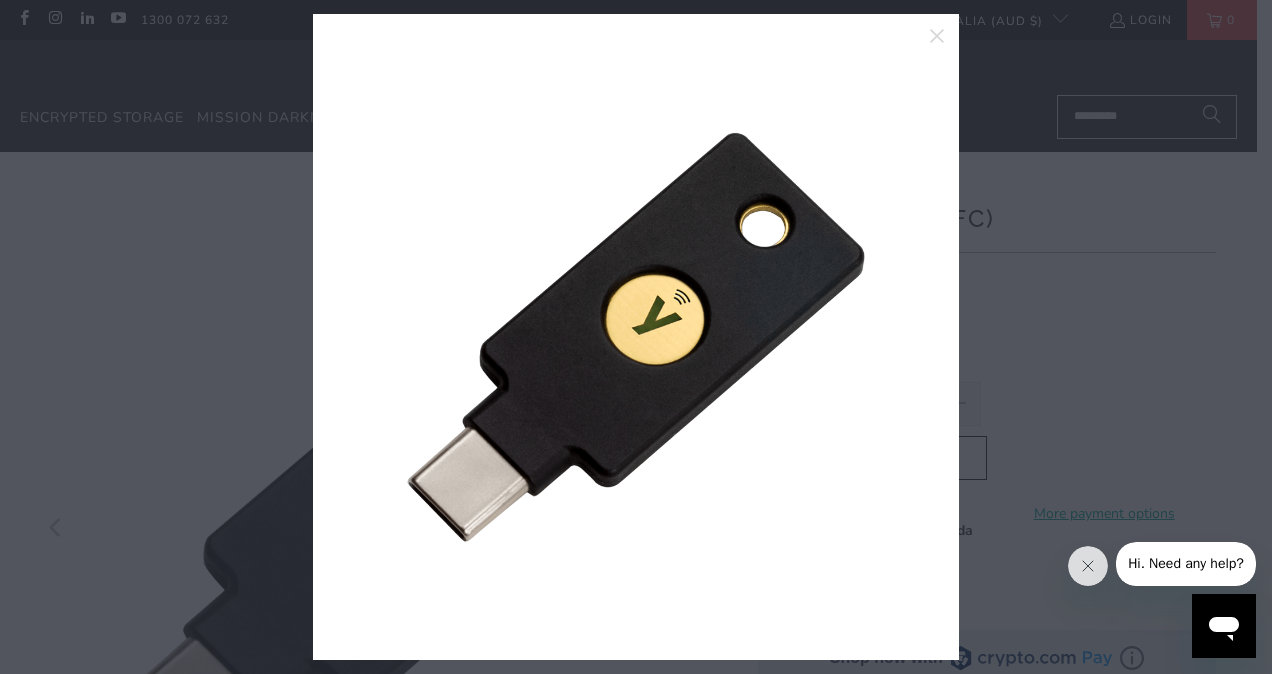click at bounding box center [636, 337] 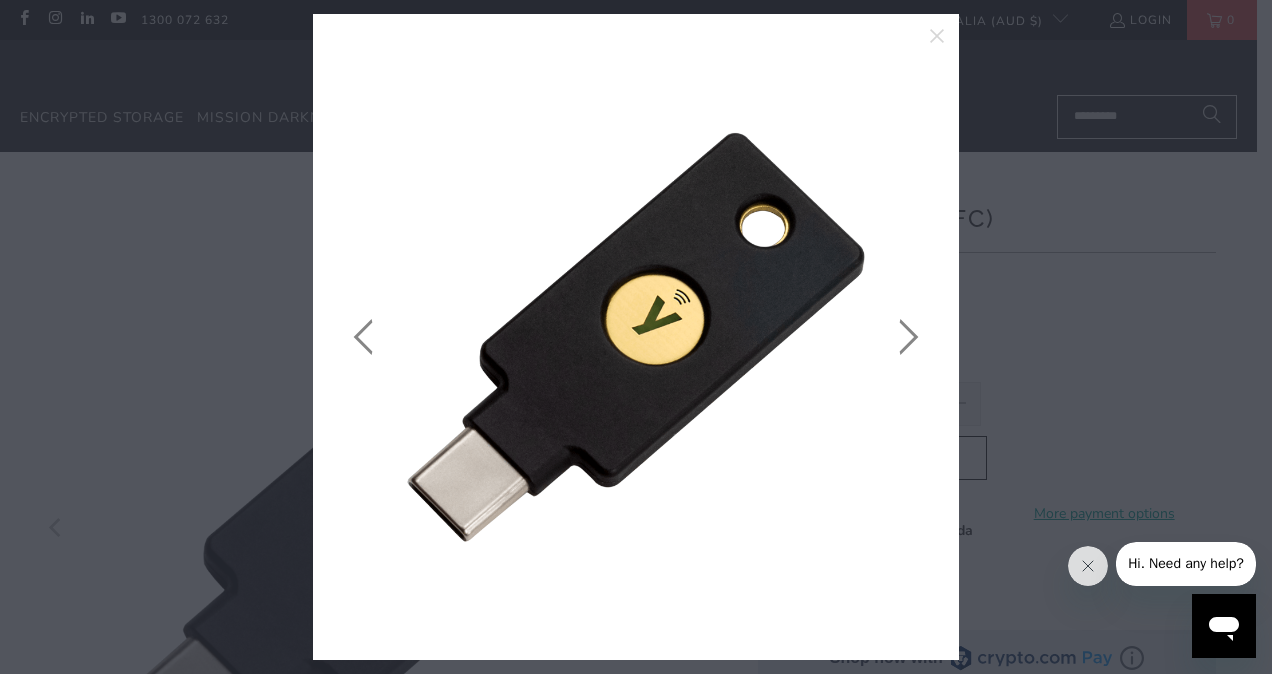click at bounding box center [636, 337] 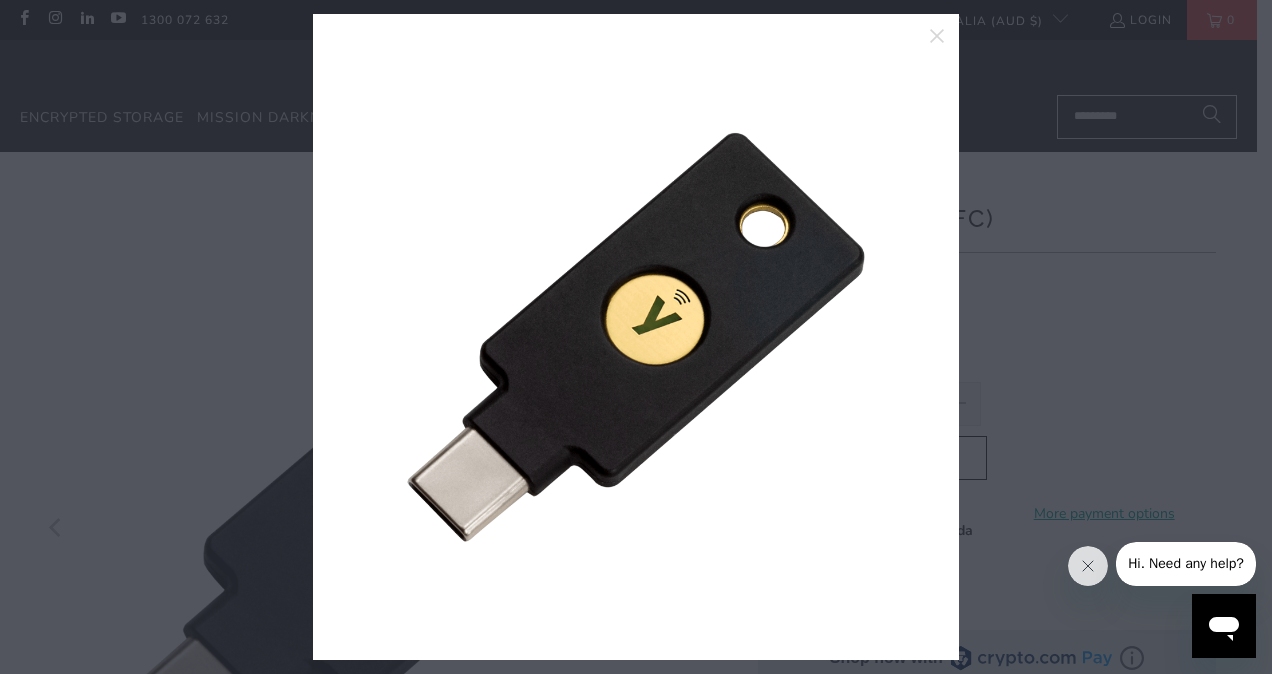 click at bounding box center [636, 337] 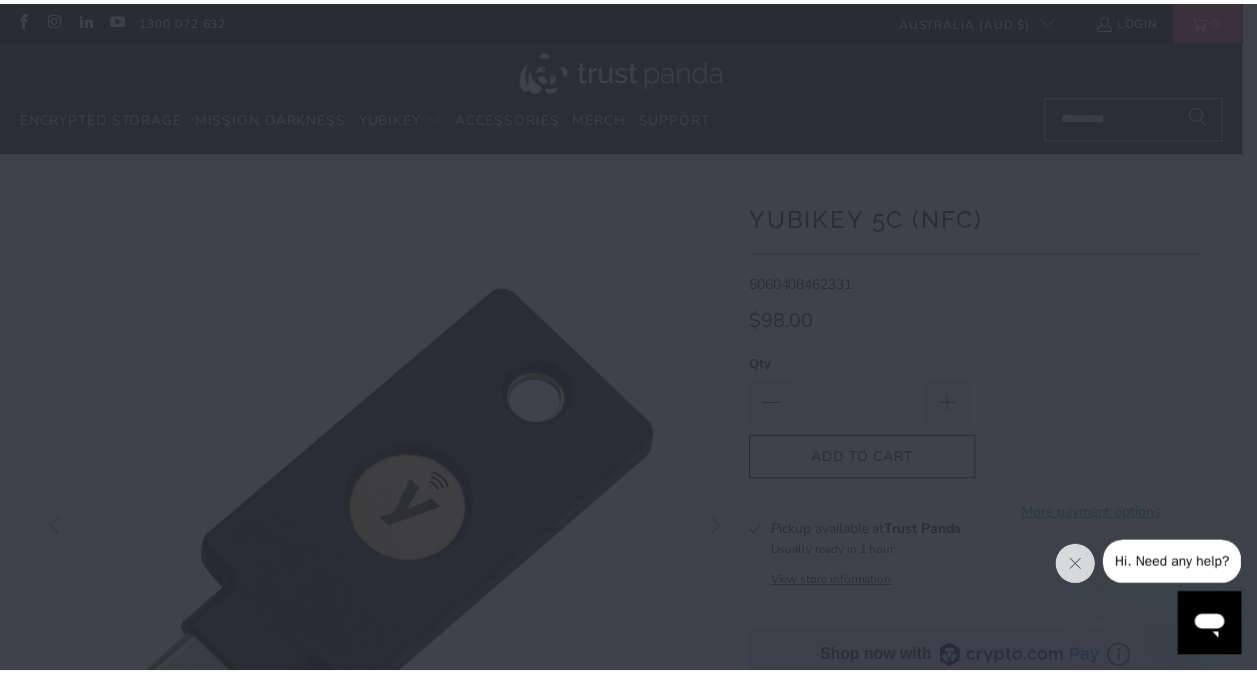 scroll, scrollTop: 182, scrollLeft: 0, axis: vertical 